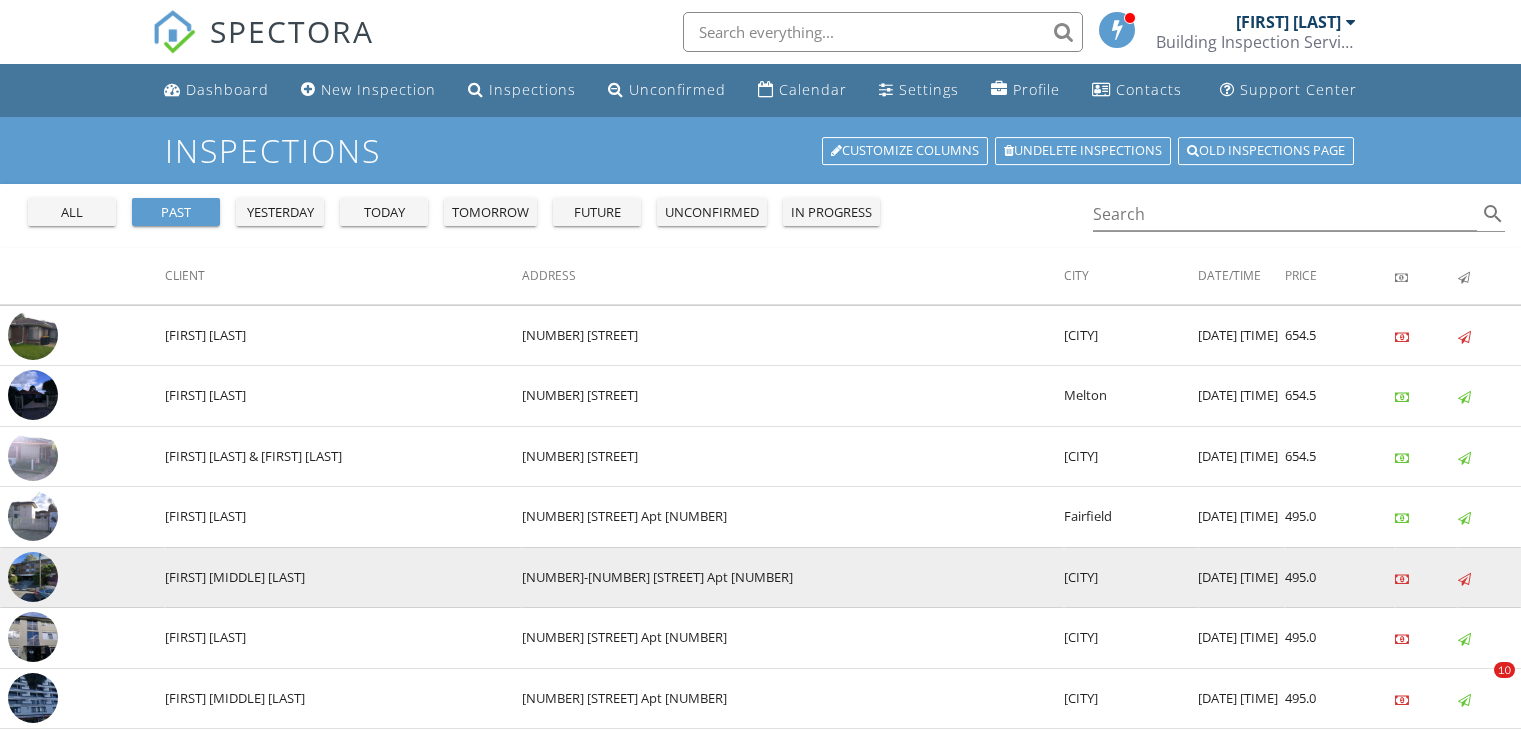 scroll, scrollTop: 200, scrollLeft: 0, axis: vertical 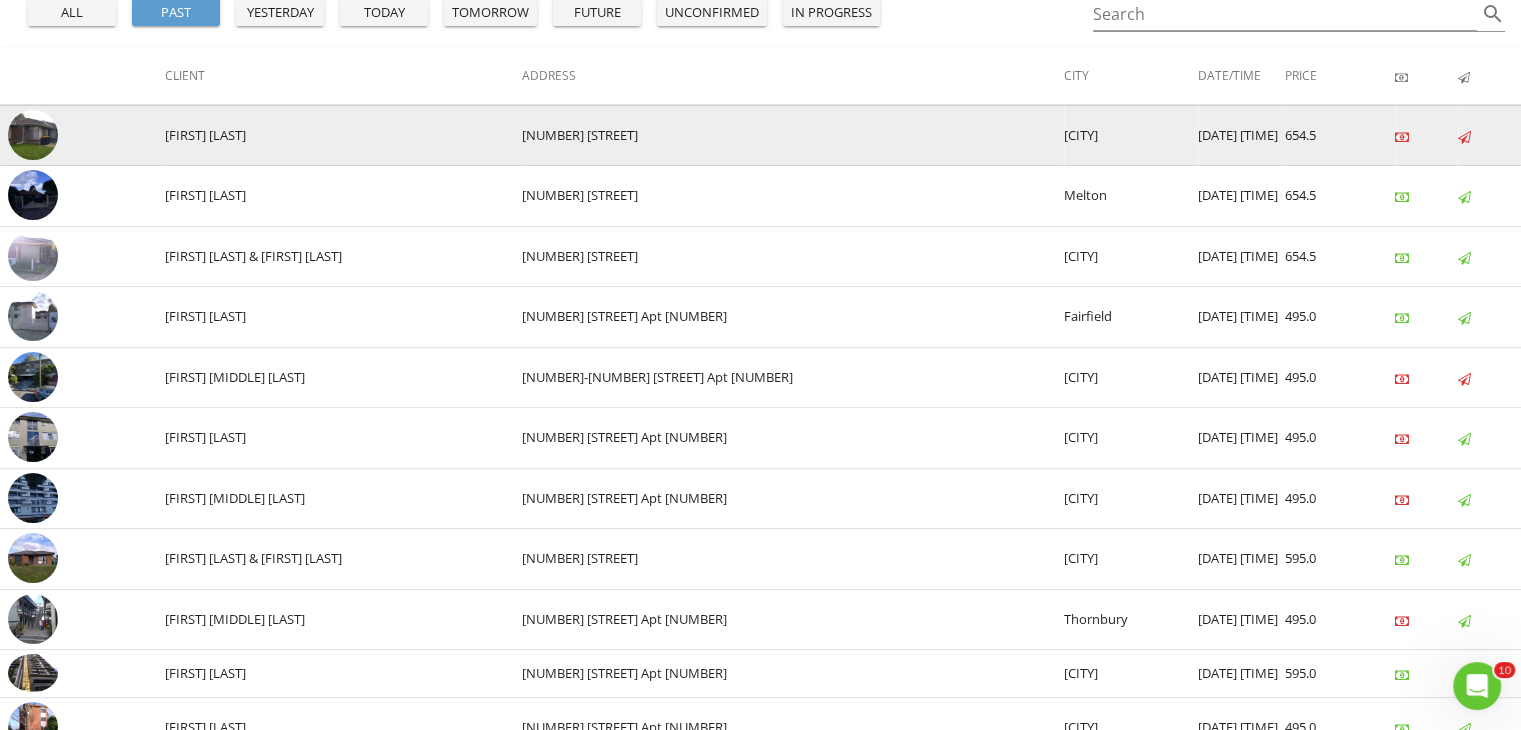 click at bounding box center (33, 135) 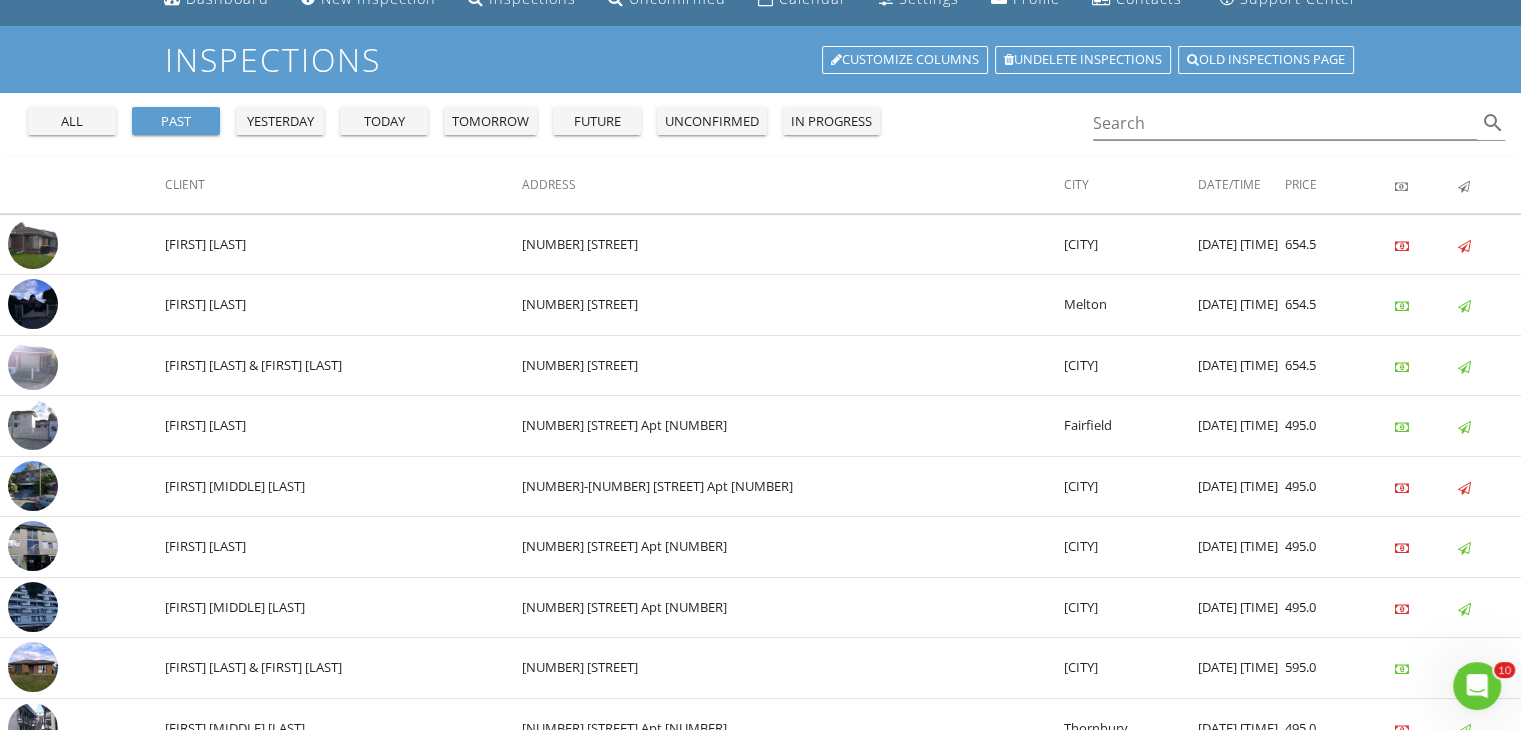 scroll, scrollTop: 0, scrollLeft: 0, axis: both 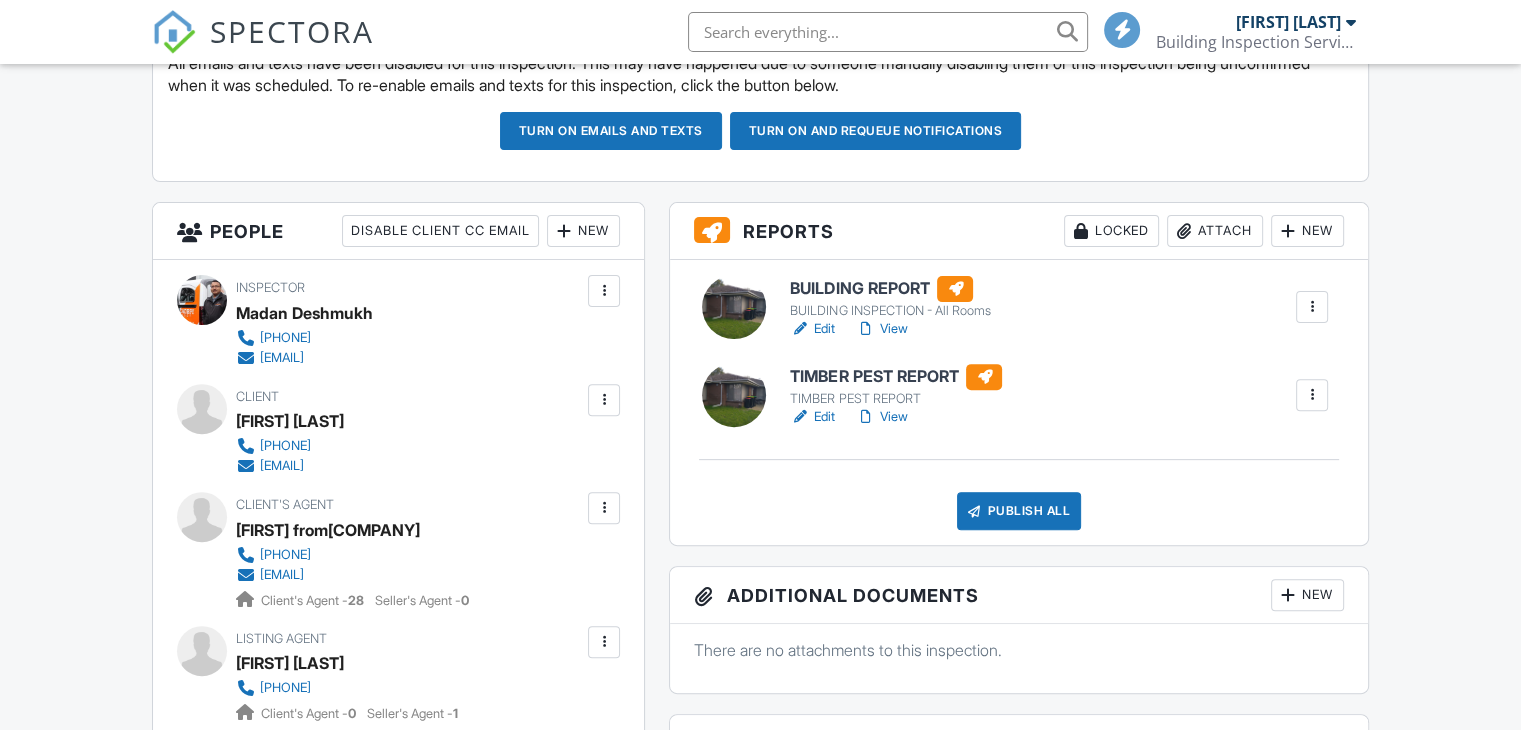 click on "View" at bounding box center [881, 329] 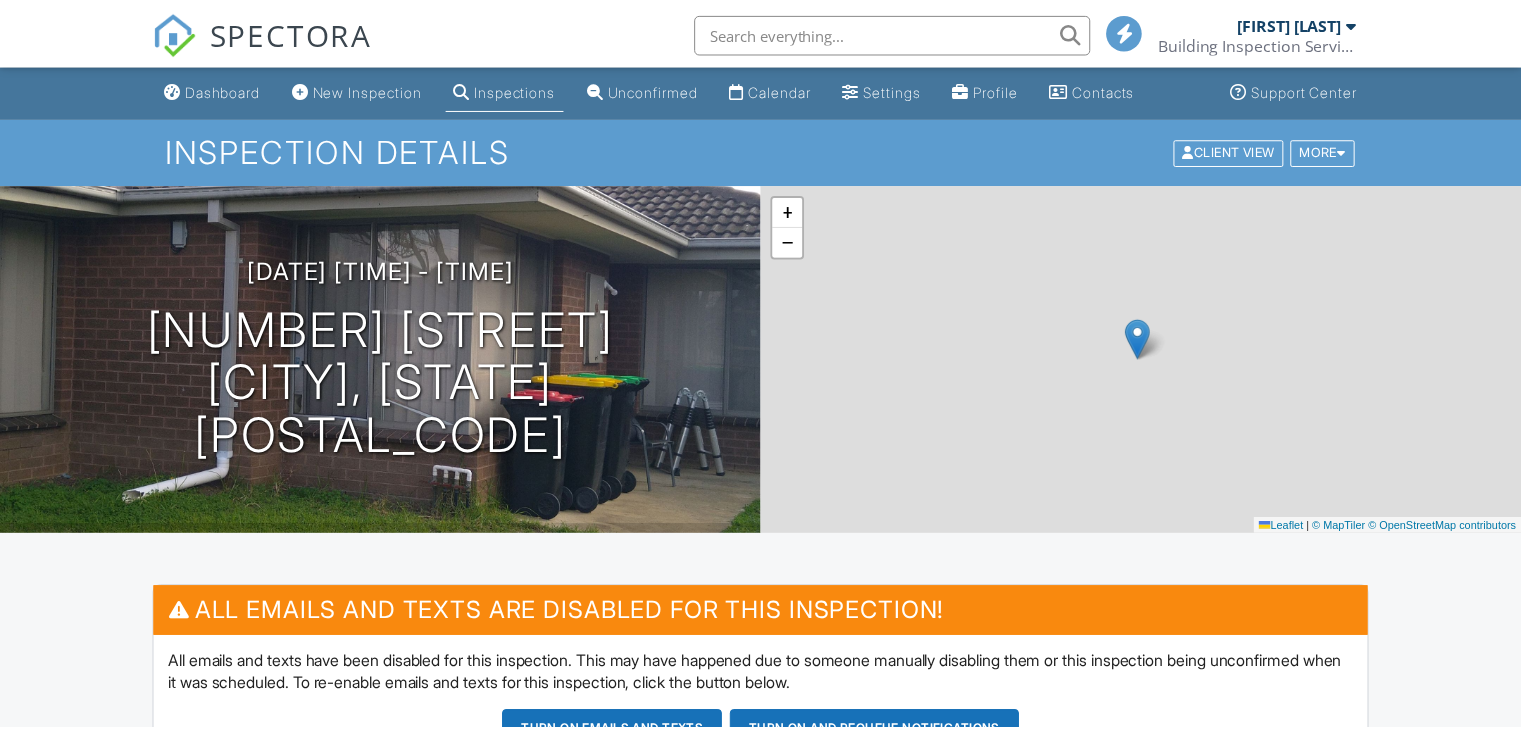 scroll, scrollTop: 0, scrollLeft: 0, axis: both 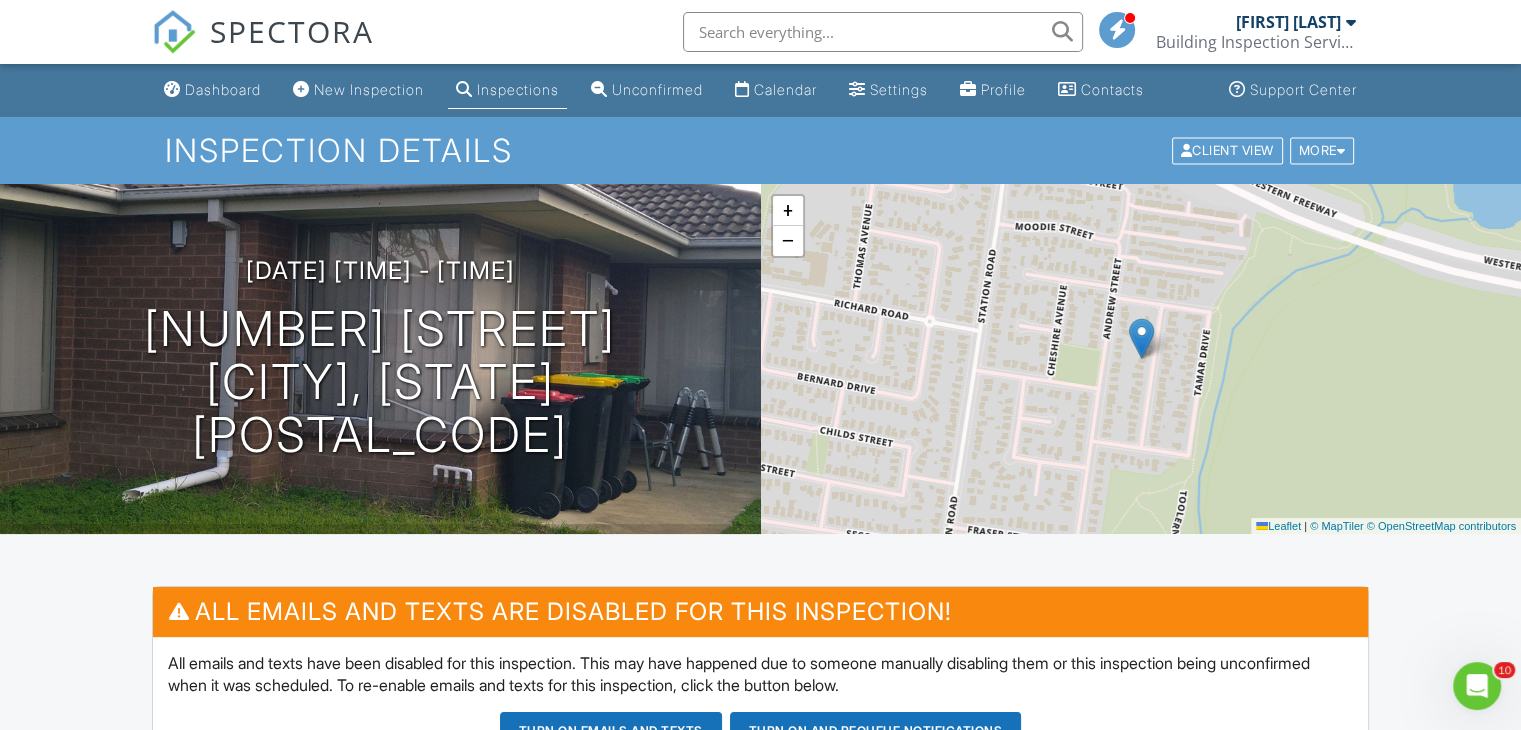 click on "+ −  Leaflet   |   © MapTiler   © OpenStreetMap contributors" at bounding box center (1141, 359) 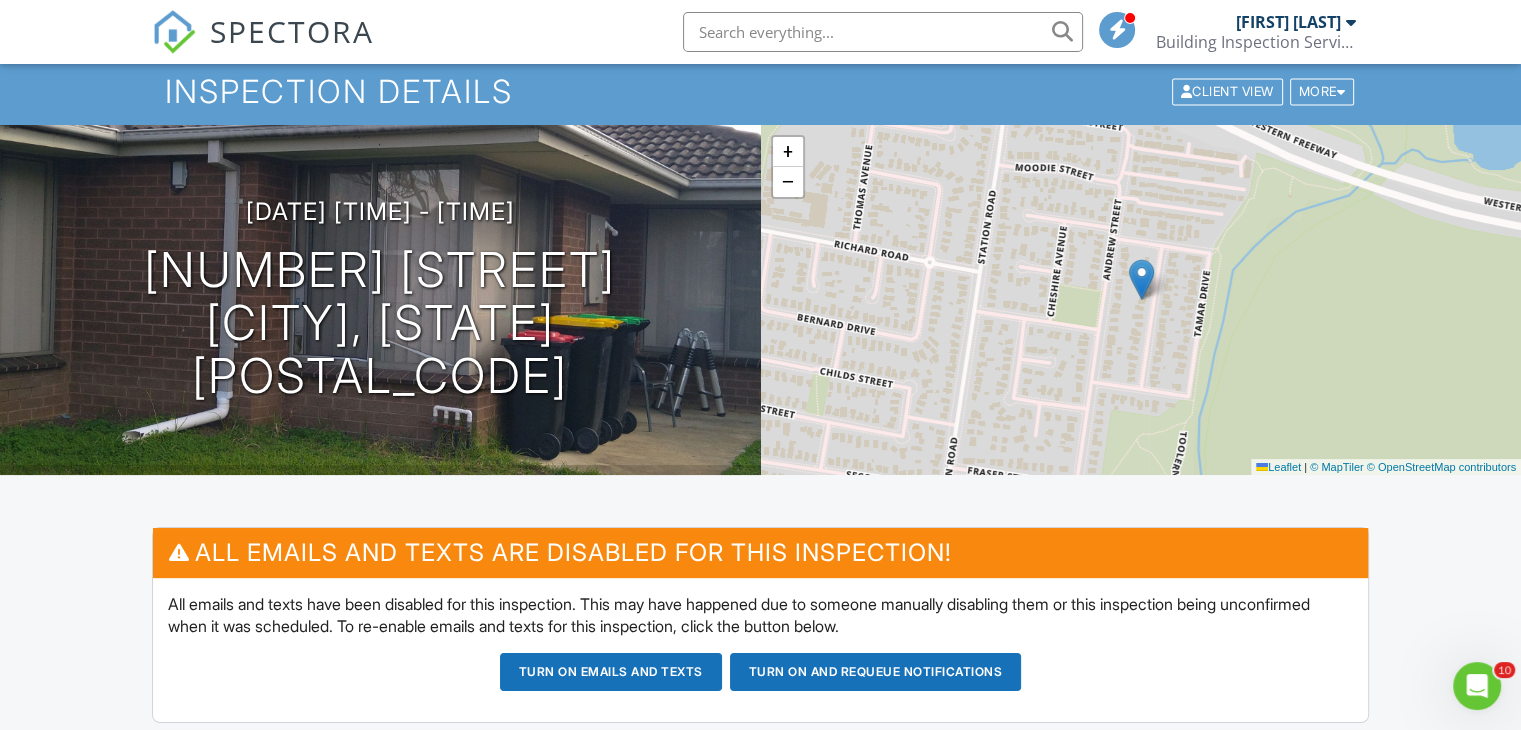 scroll, scrollTop: 400, scrollLeft: 0, axis: vertical 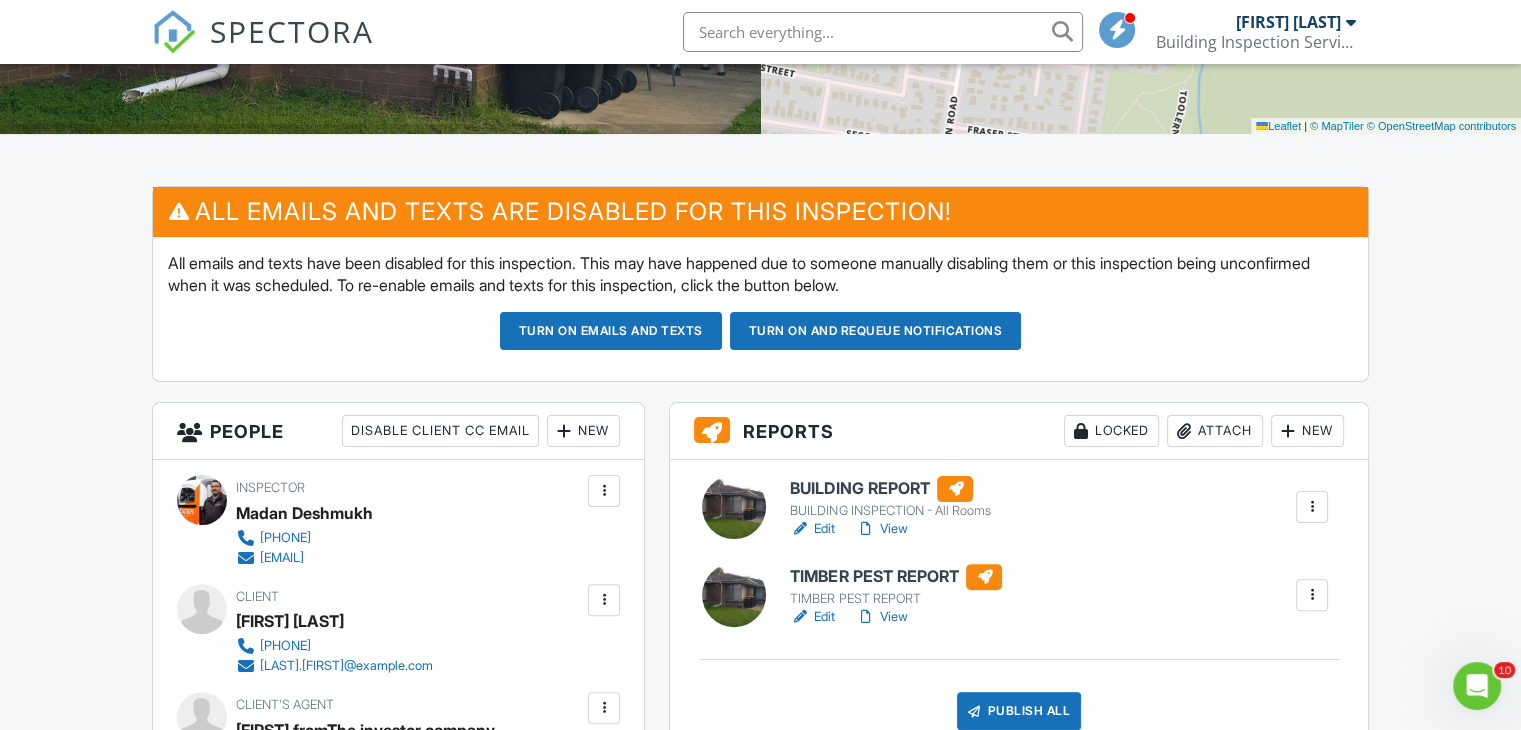 click on "Edit" at bounding box center (812, 529) 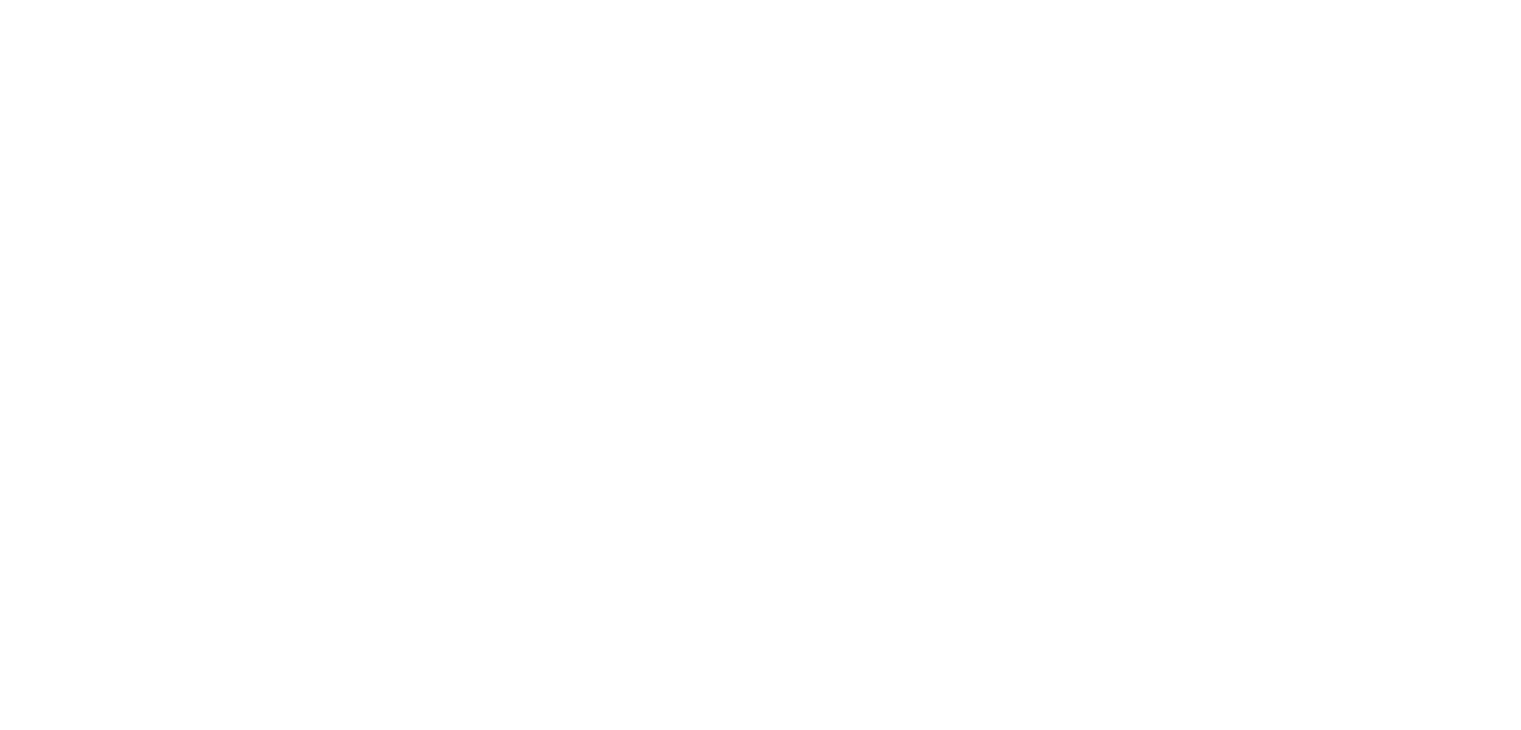 scroll, scrollTop: 0, scrollLeft: 0, axis: both 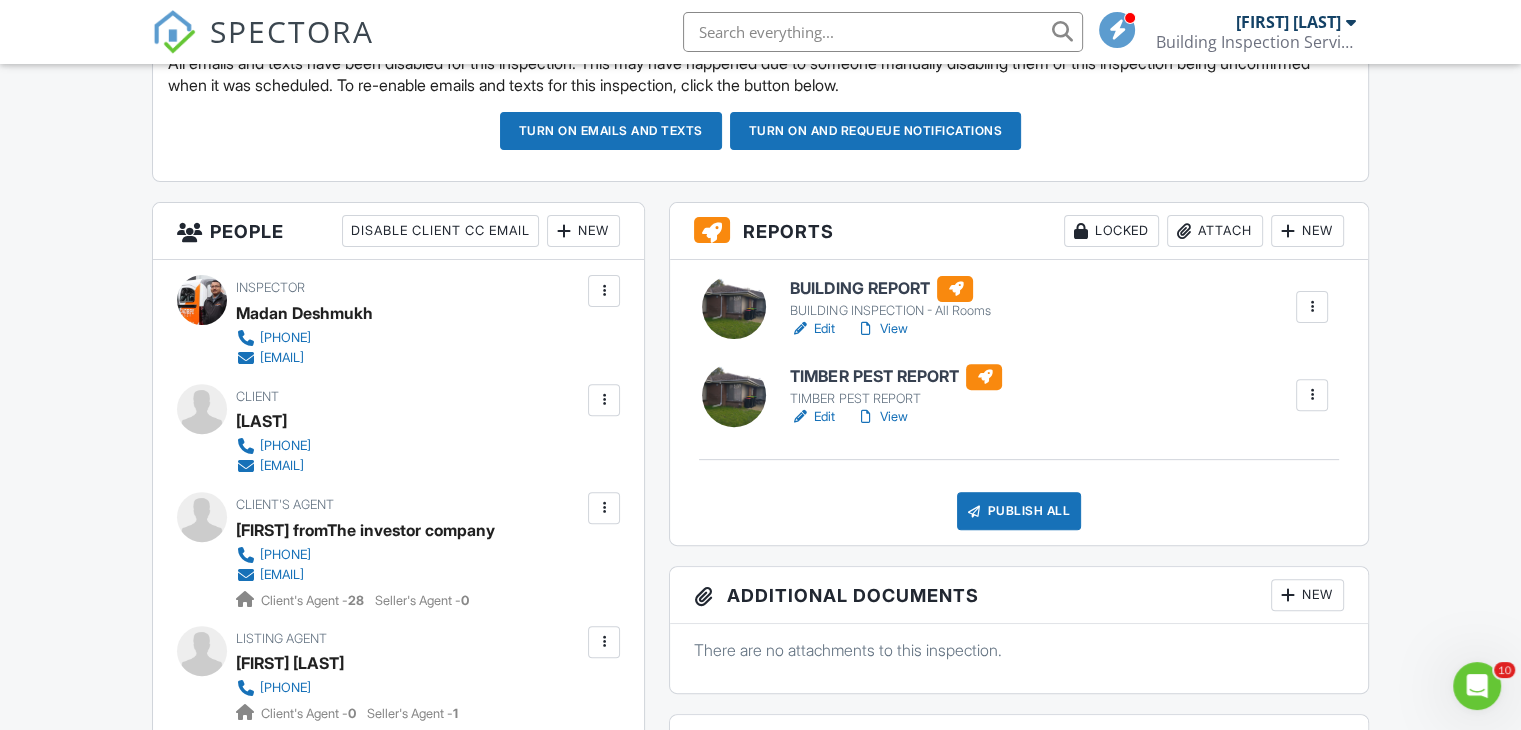 click on "Edit" at bounding box center (812, 417) 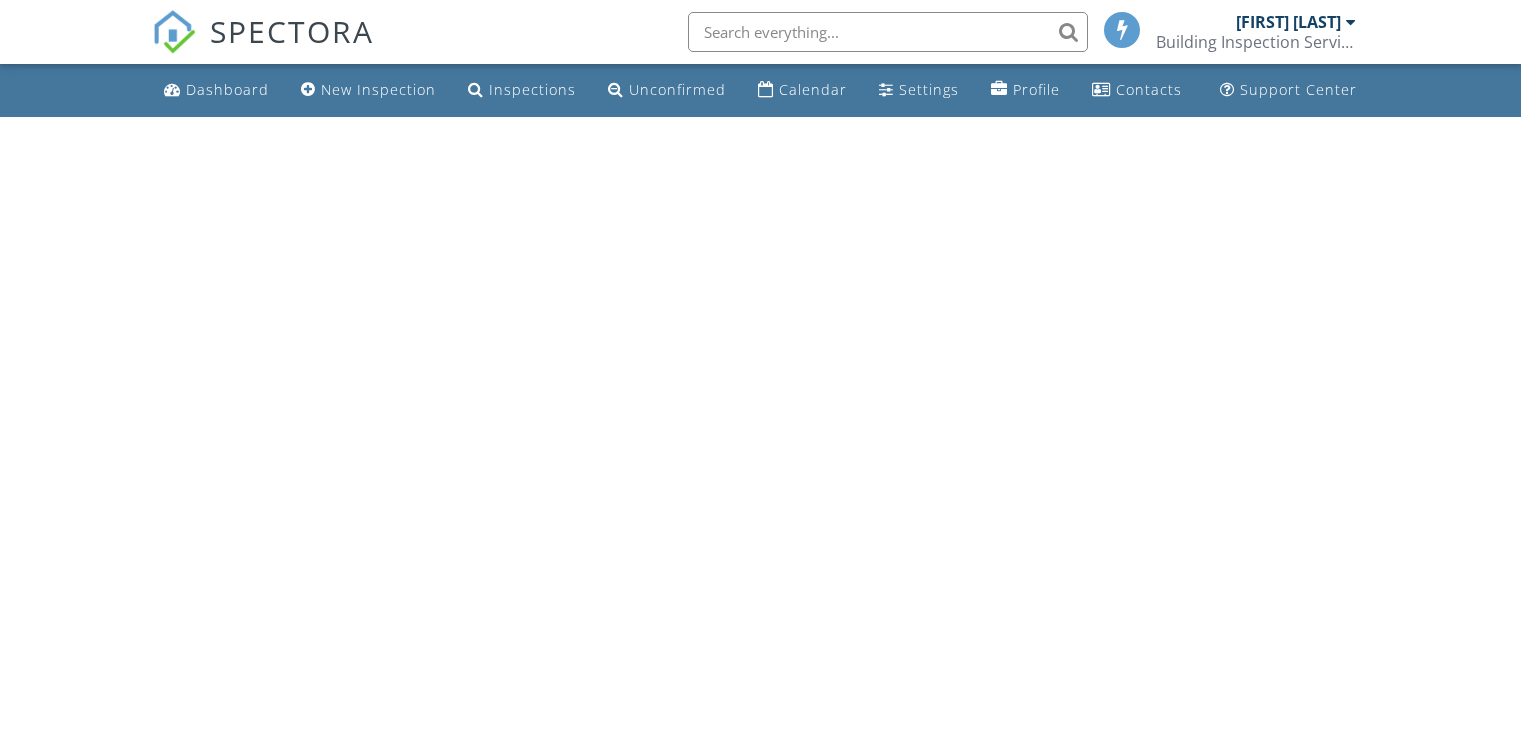 scroll, scrollTop: 0, scrollLeft: 0, axis: both 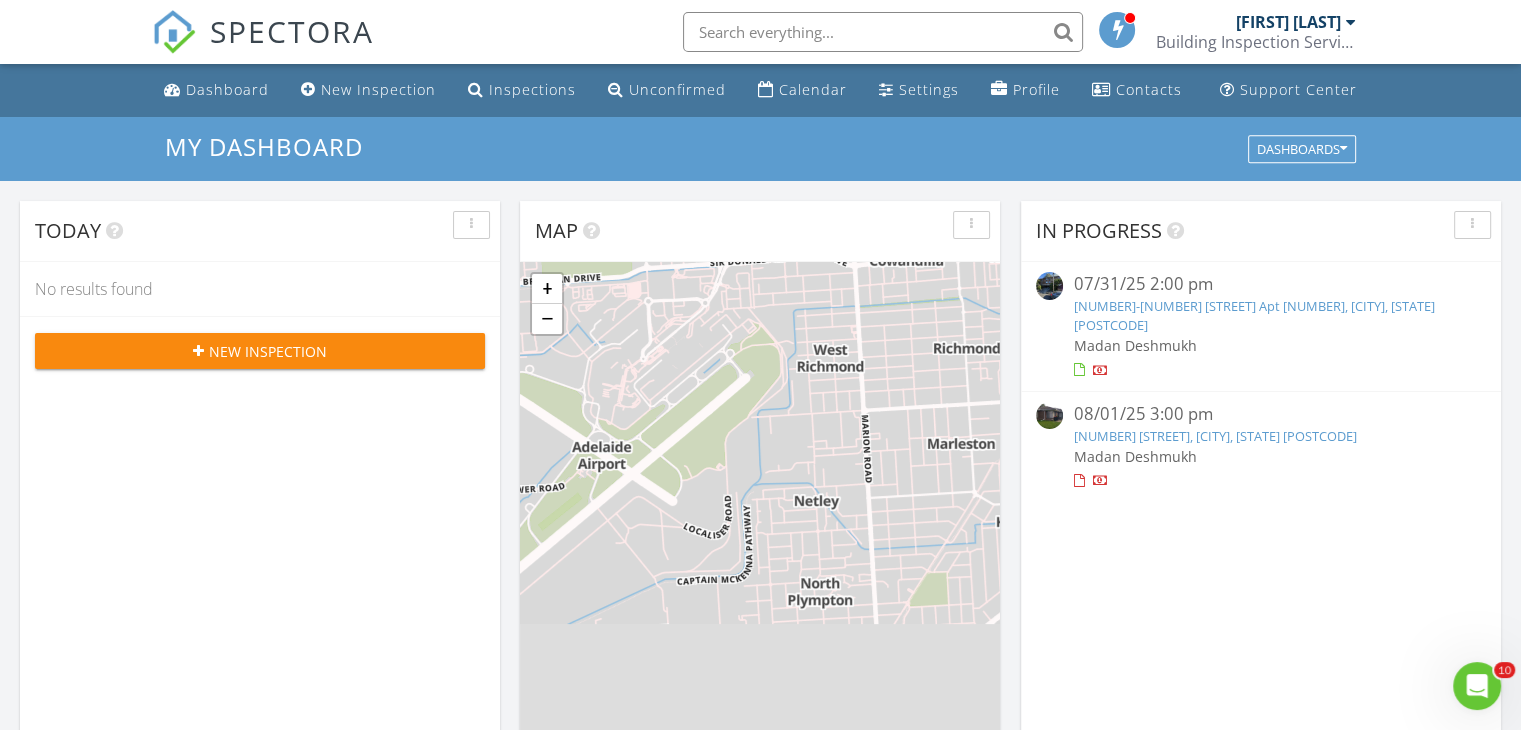 click on "Madan Deshmukh" at bounding box center (1134, 456) 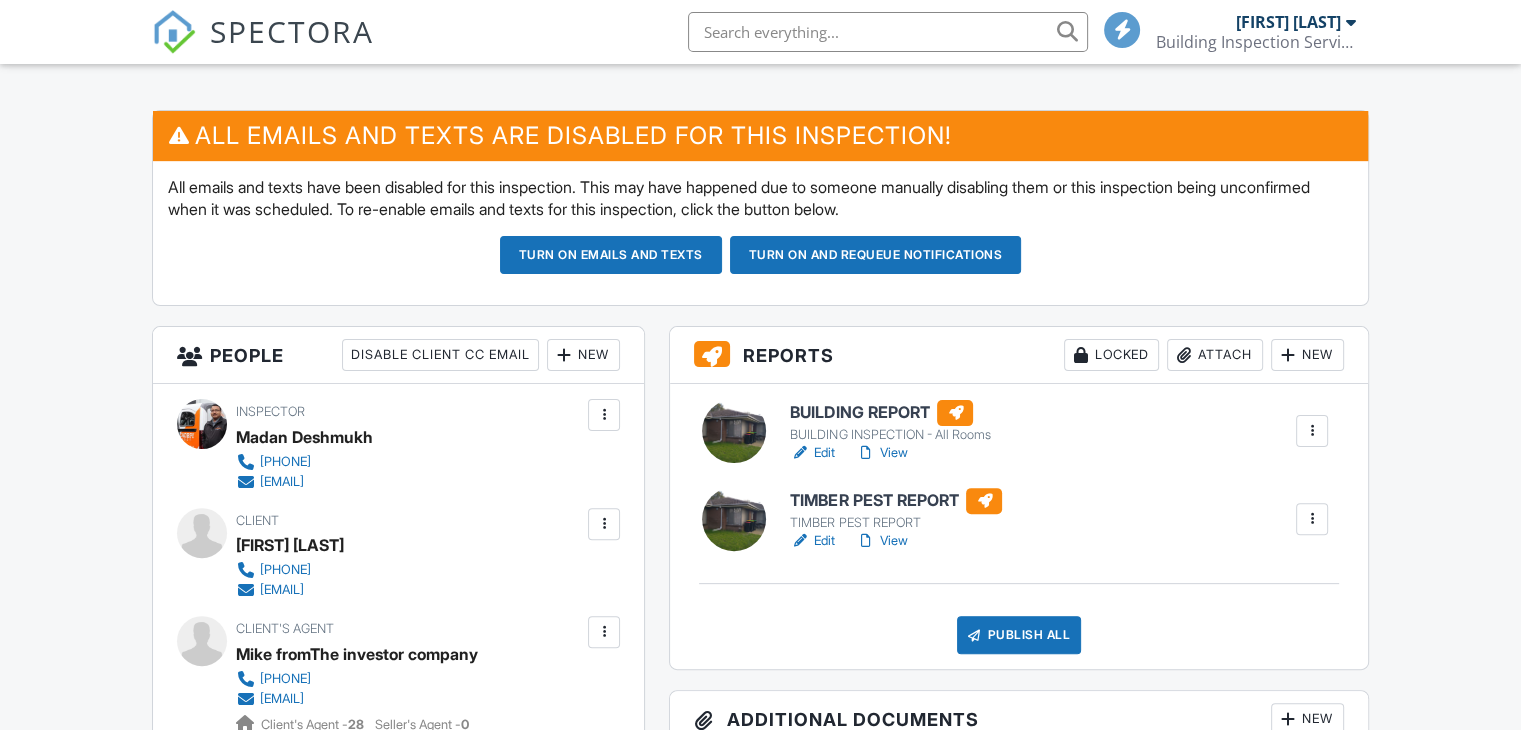 scroll, scrollTop: 600, scrollLeft: 0, axis: vertical 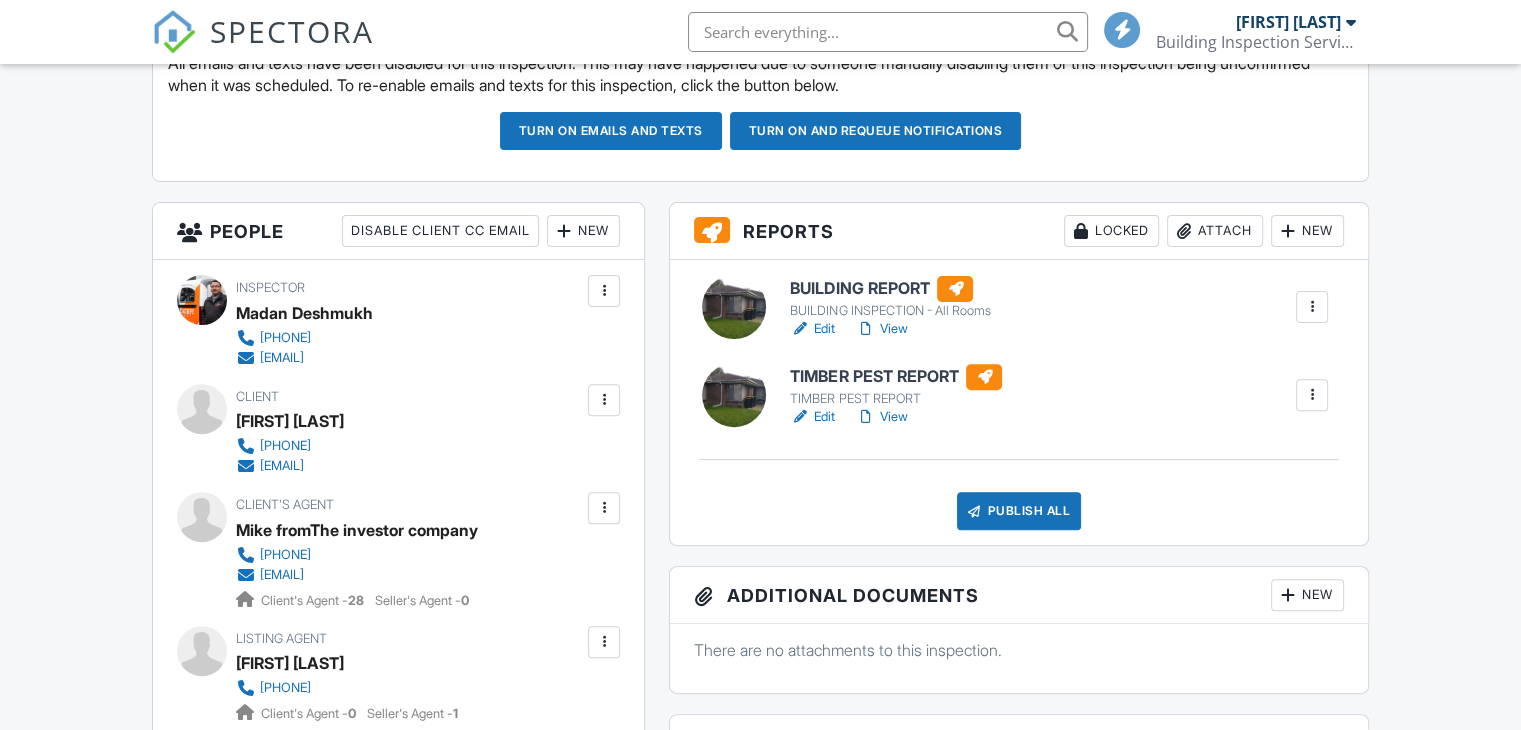 click on "Edit" at bounding box center [812, 417] 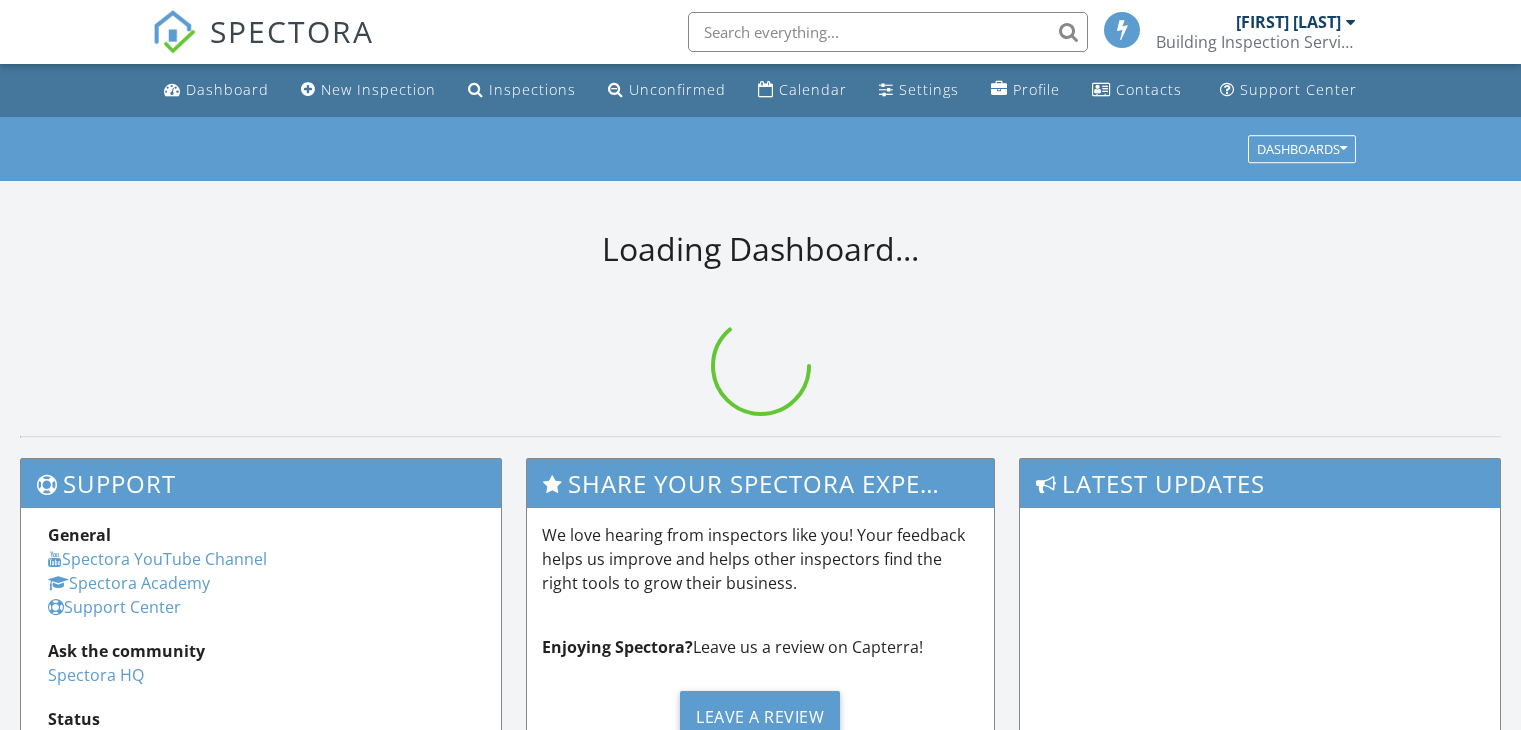 scroll, scrollTop: 0, scrollLeft: 0, axis: both 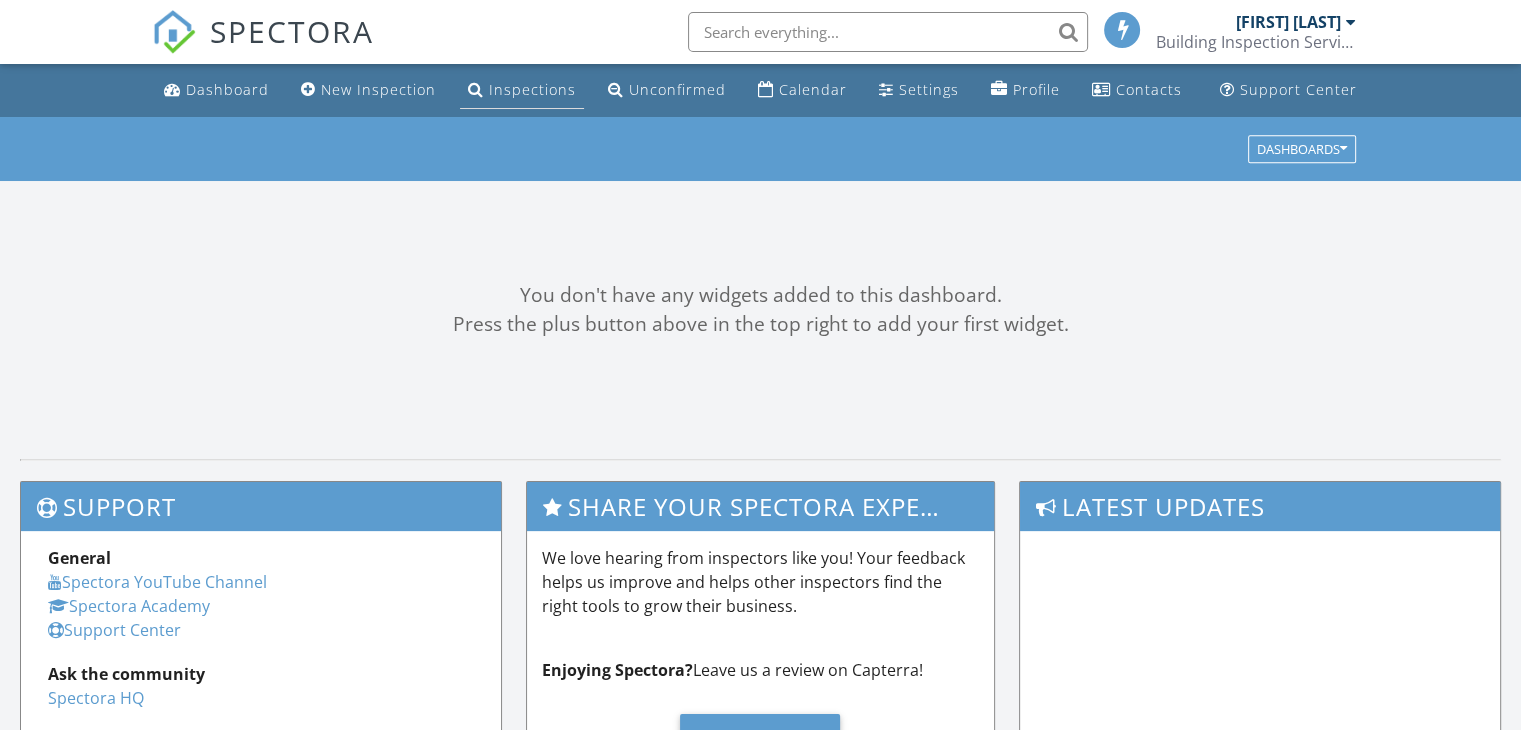 click on "Inspections" at bounding box center (532, 89) 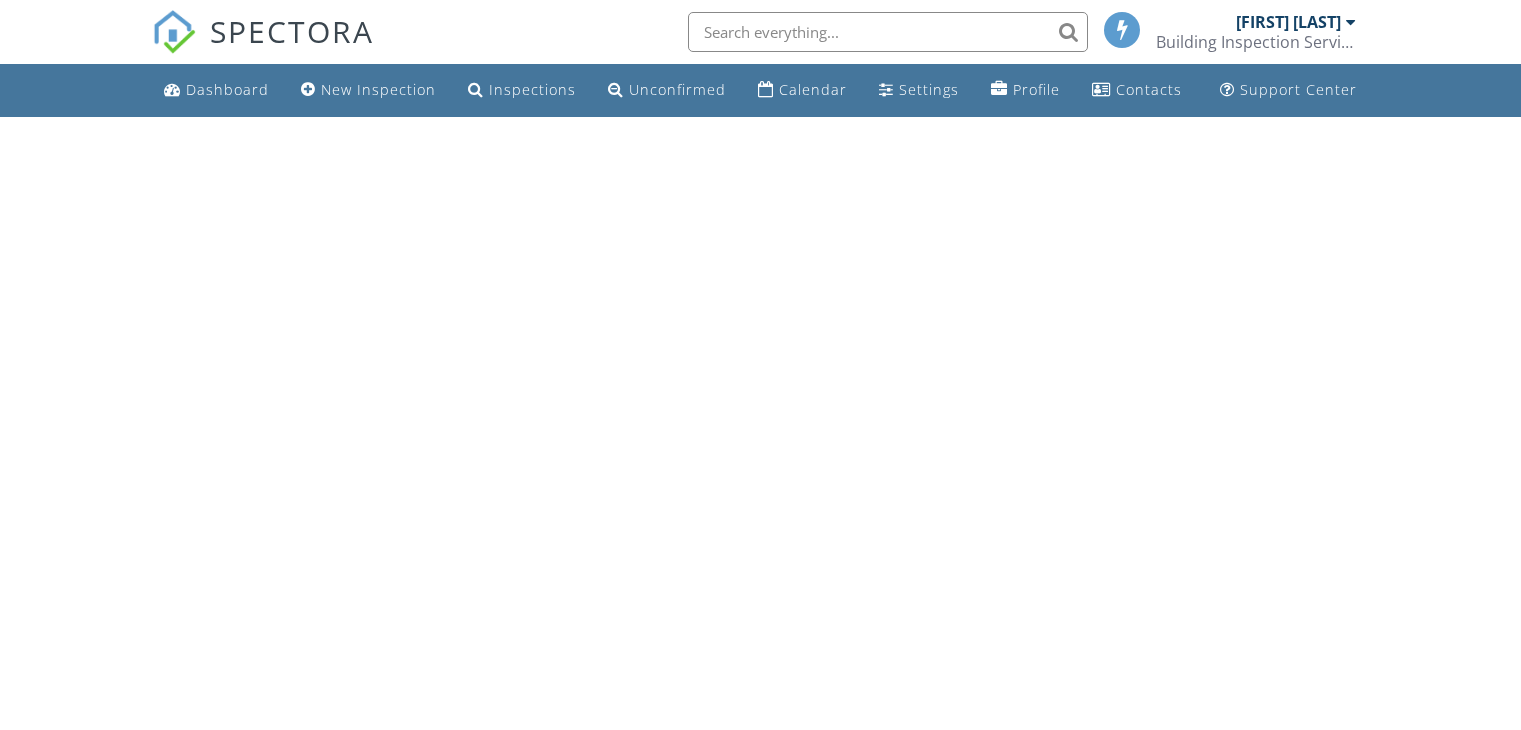 scroll, scrollTop: 0, scrollLeft: 0, axis: both 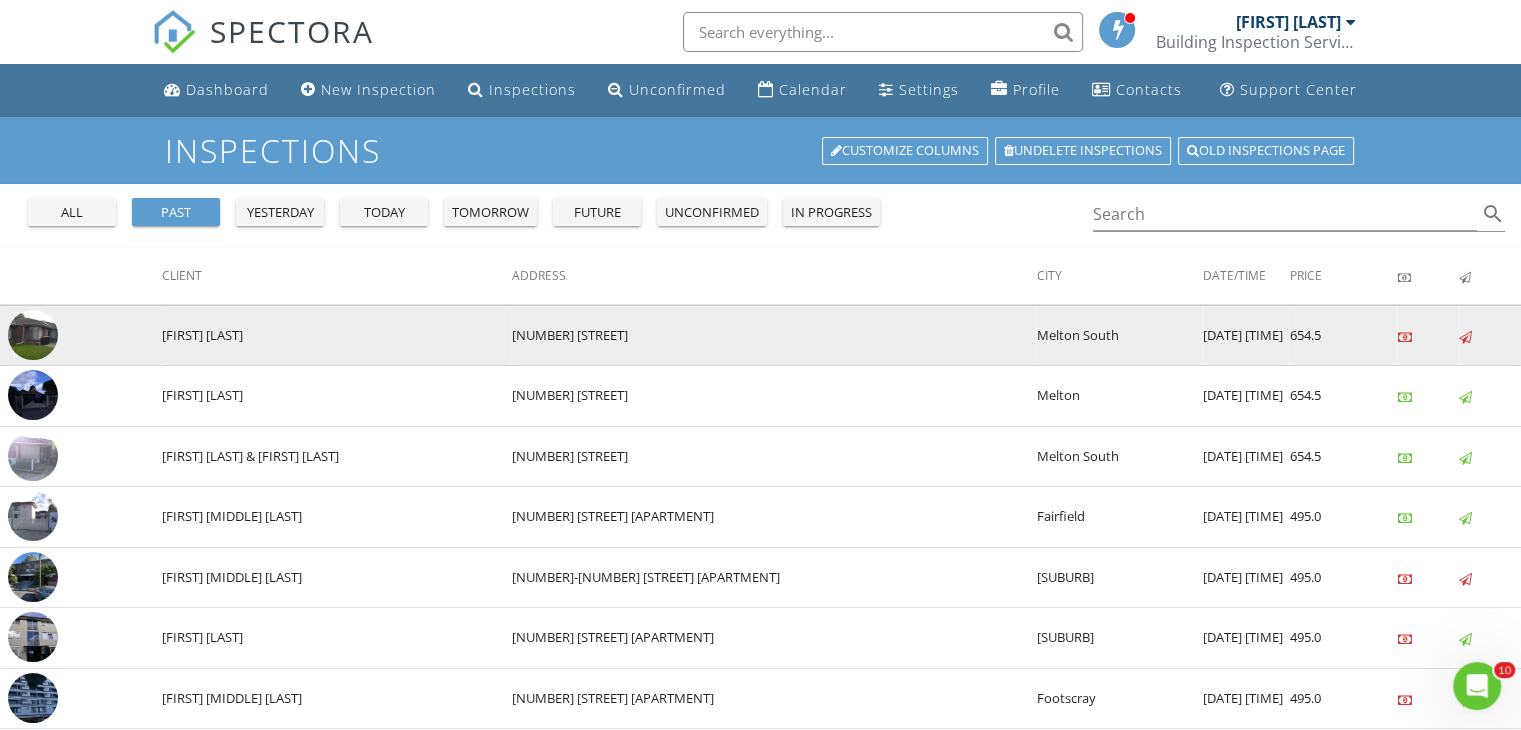 click at bounding box center (33, 335) 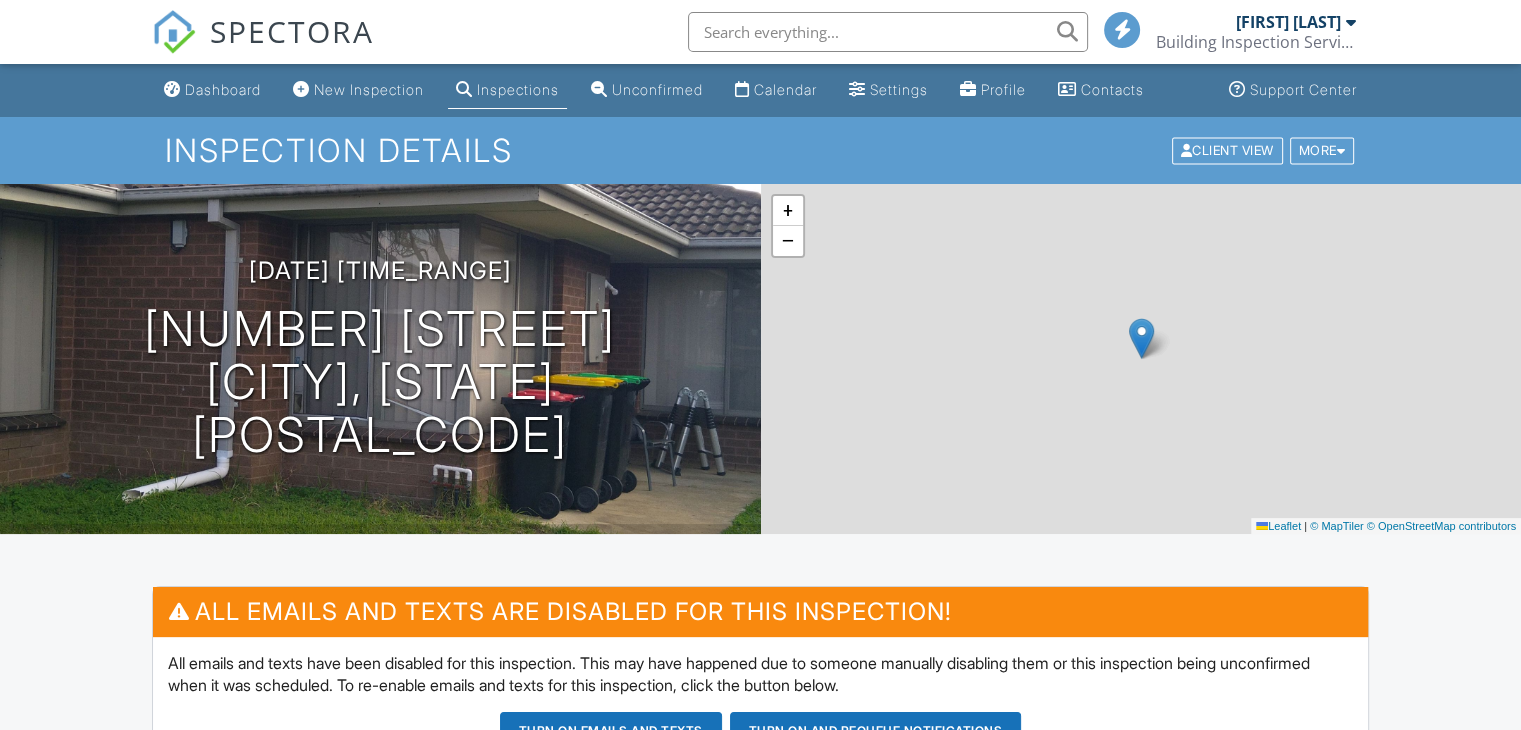 scroll, scrollTop: 600, scrollLeft: 0, axis: vertical 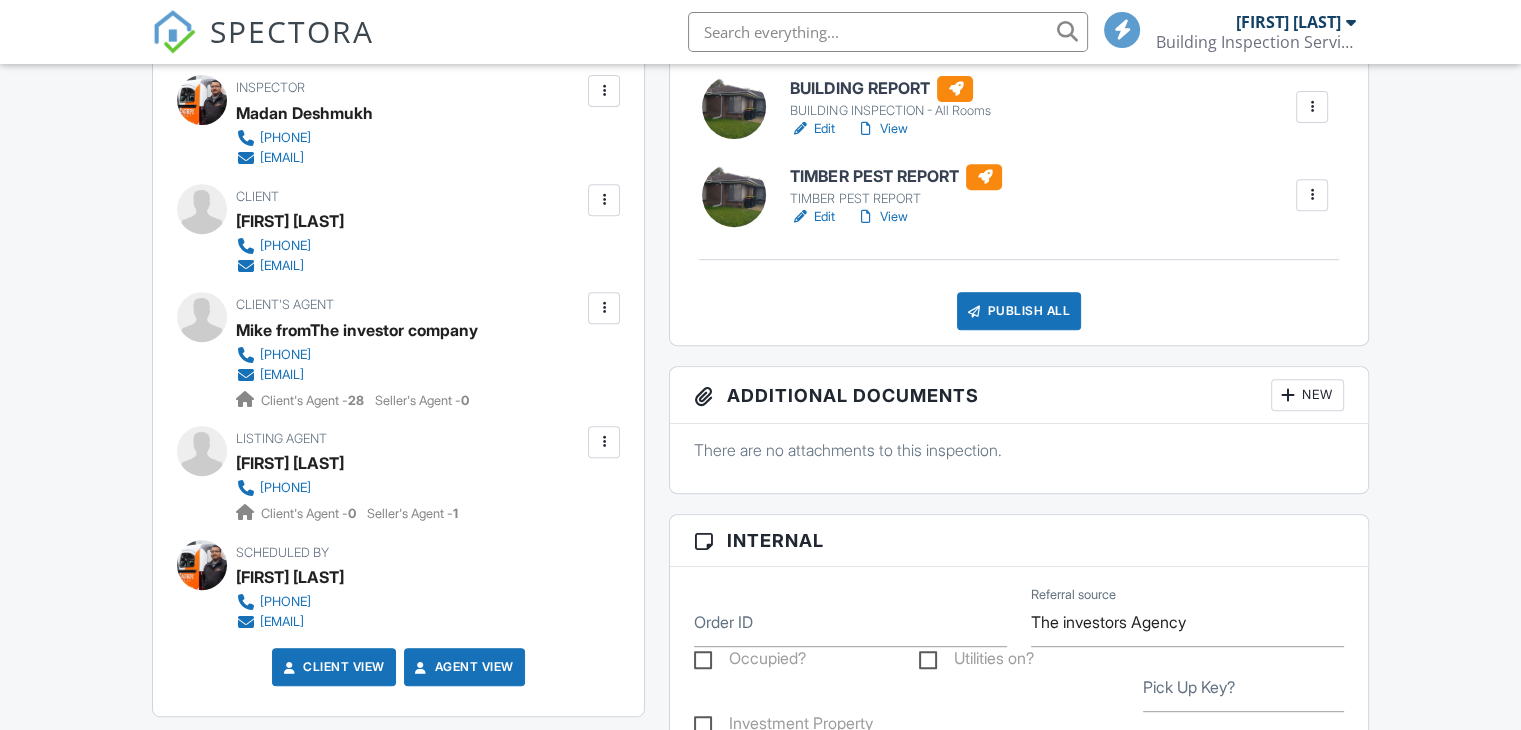 click on "View" at bounding box center (881, 129) 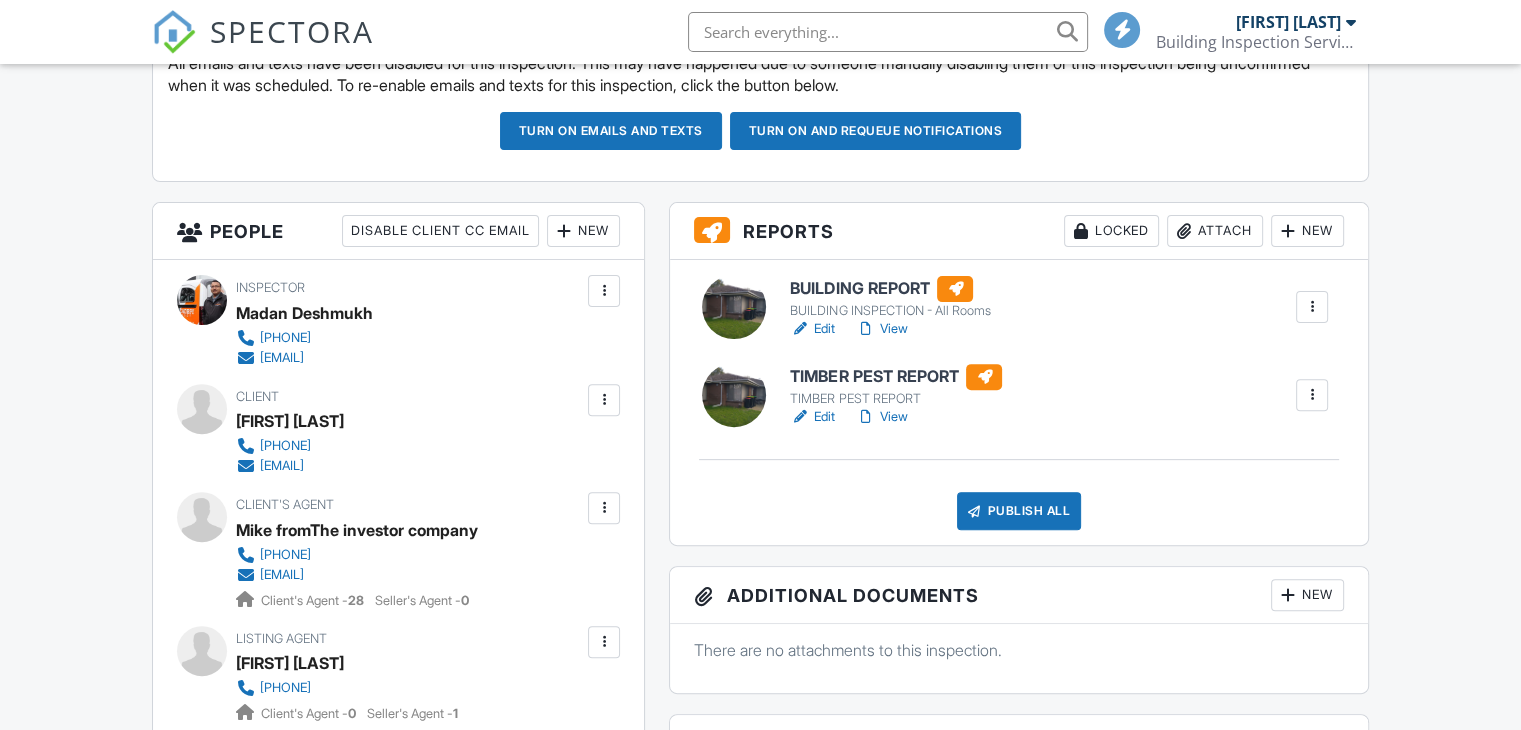 scroll, scrollTop: 600, scrollLeft: 0, axis: vertical 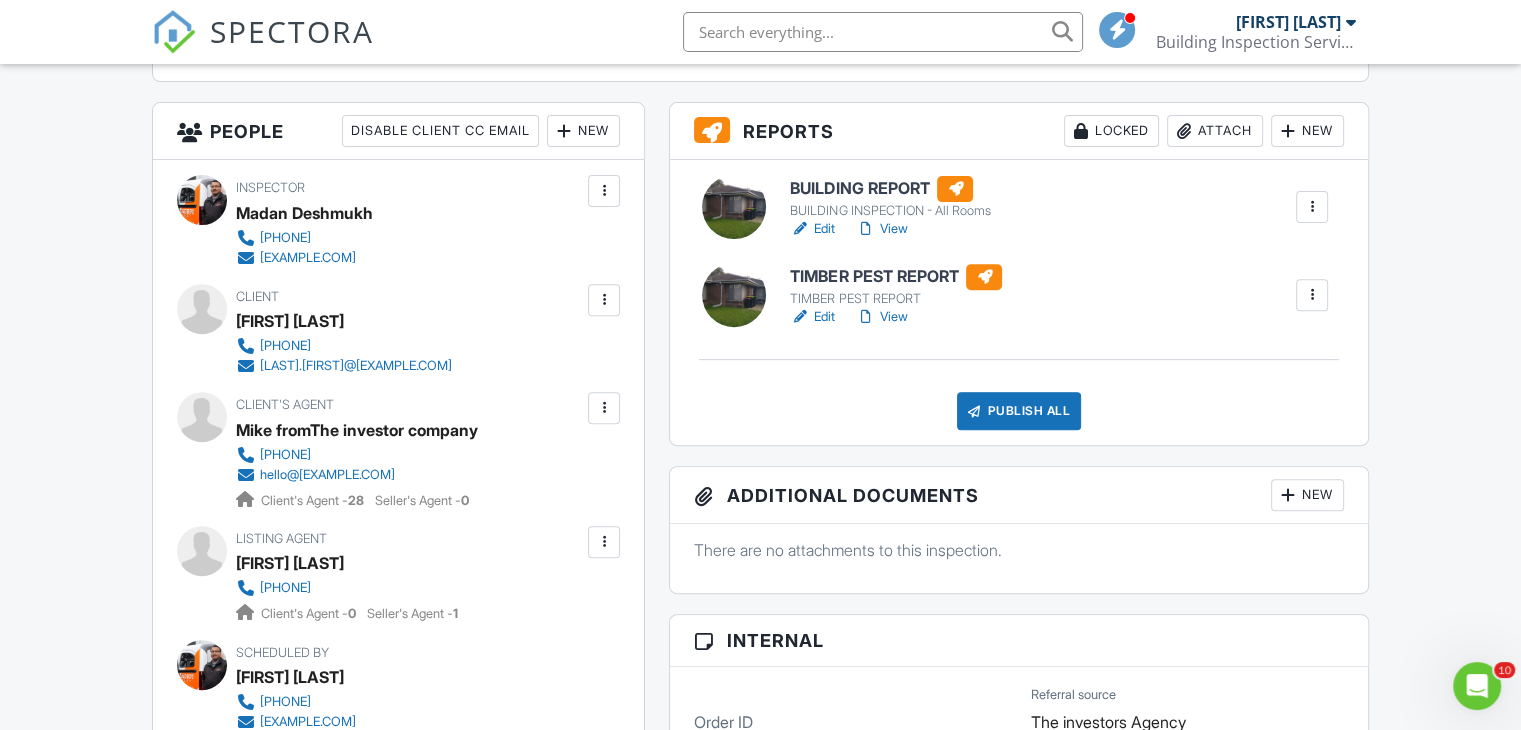 click on "Edit" at bounding box center (812, 229) 